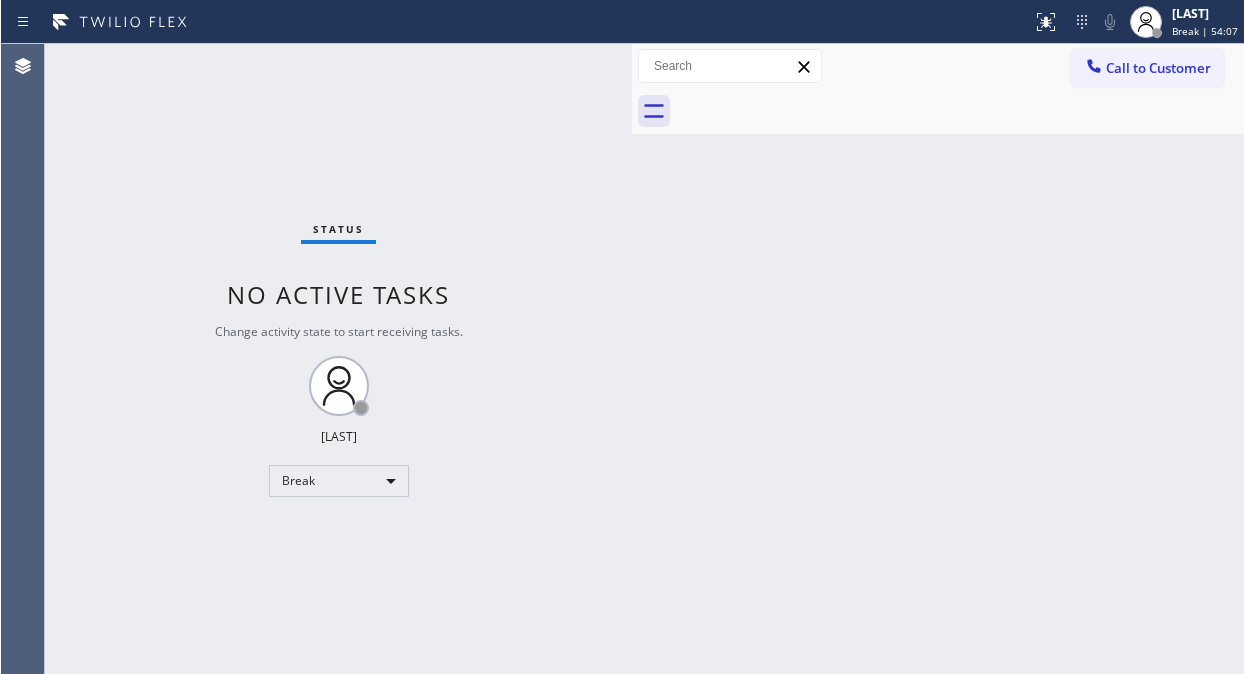 scroll, scrollTop: 0, scrollLeft: 0, axis: both 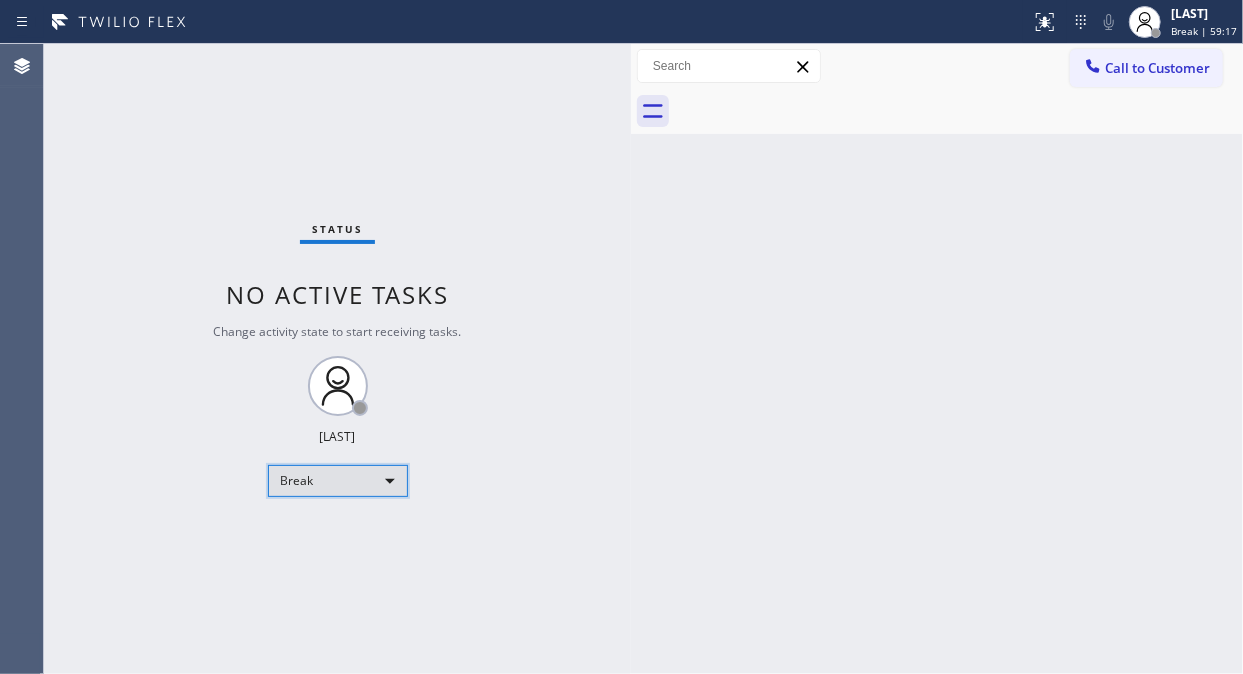 click on "Break" at bounding box center (338, 481) 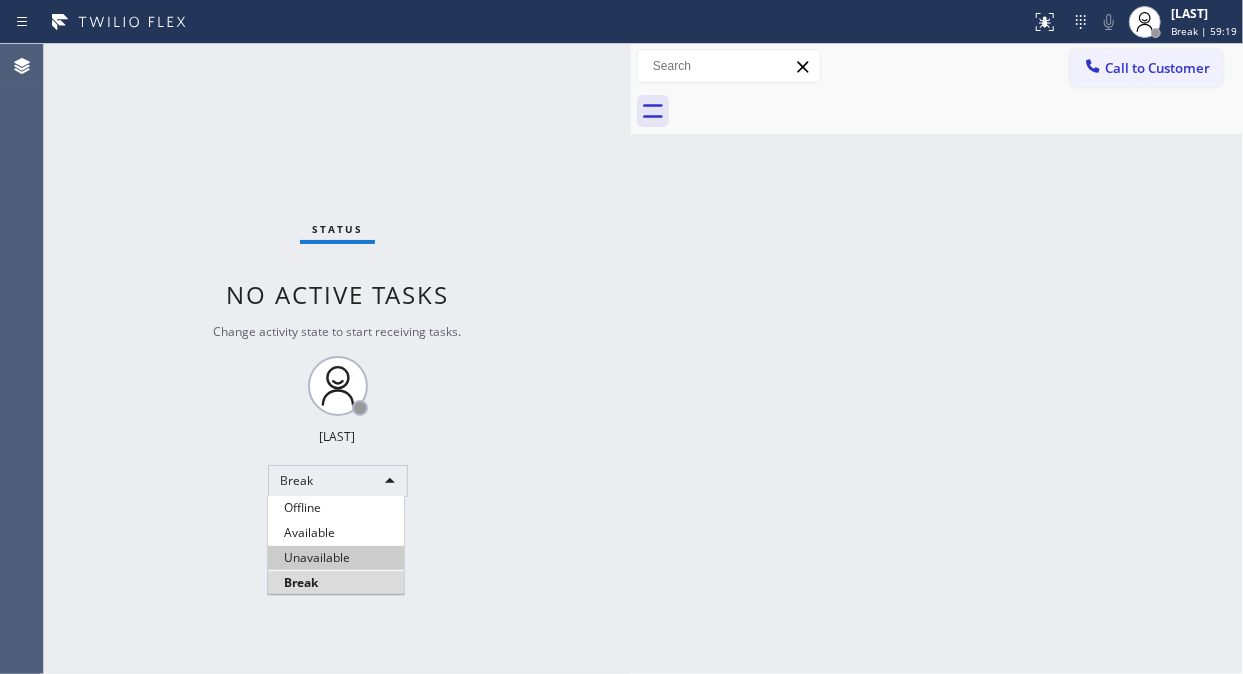 click on "Unavailable" at bounding box center (336, 558) 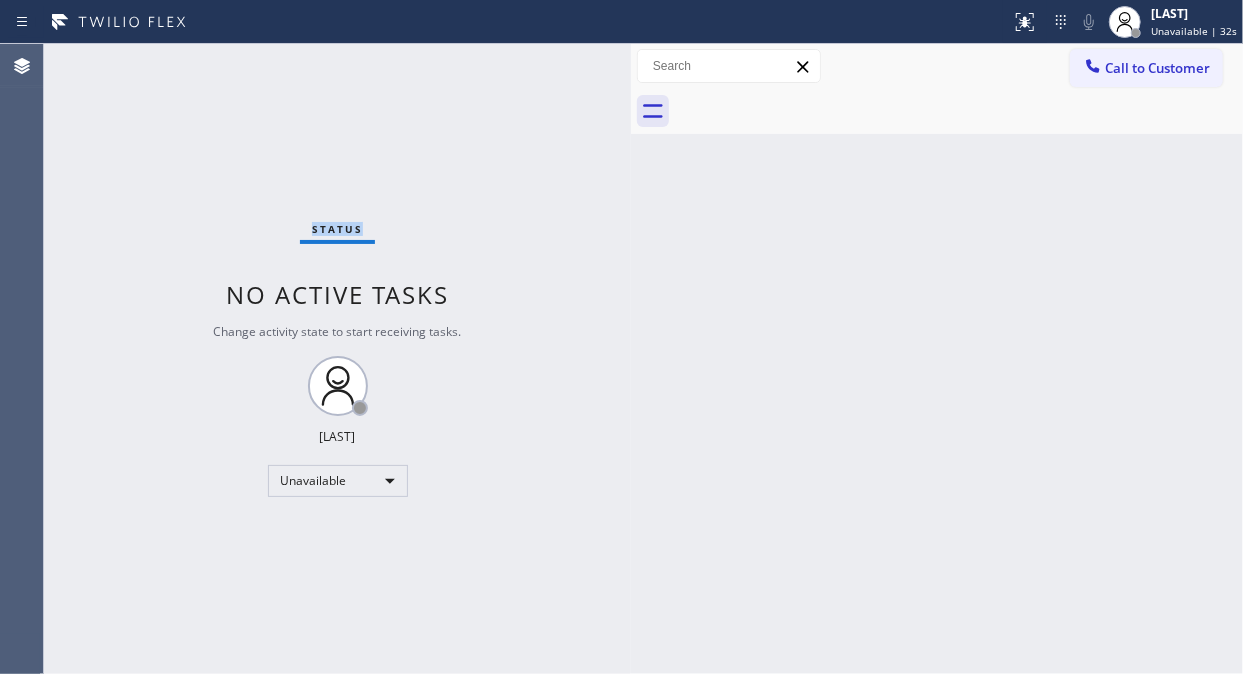 drag, startPoint x: 153, startPoint y: 143, endPoint x: 891, endPoint y: 144, distance: 738.0007 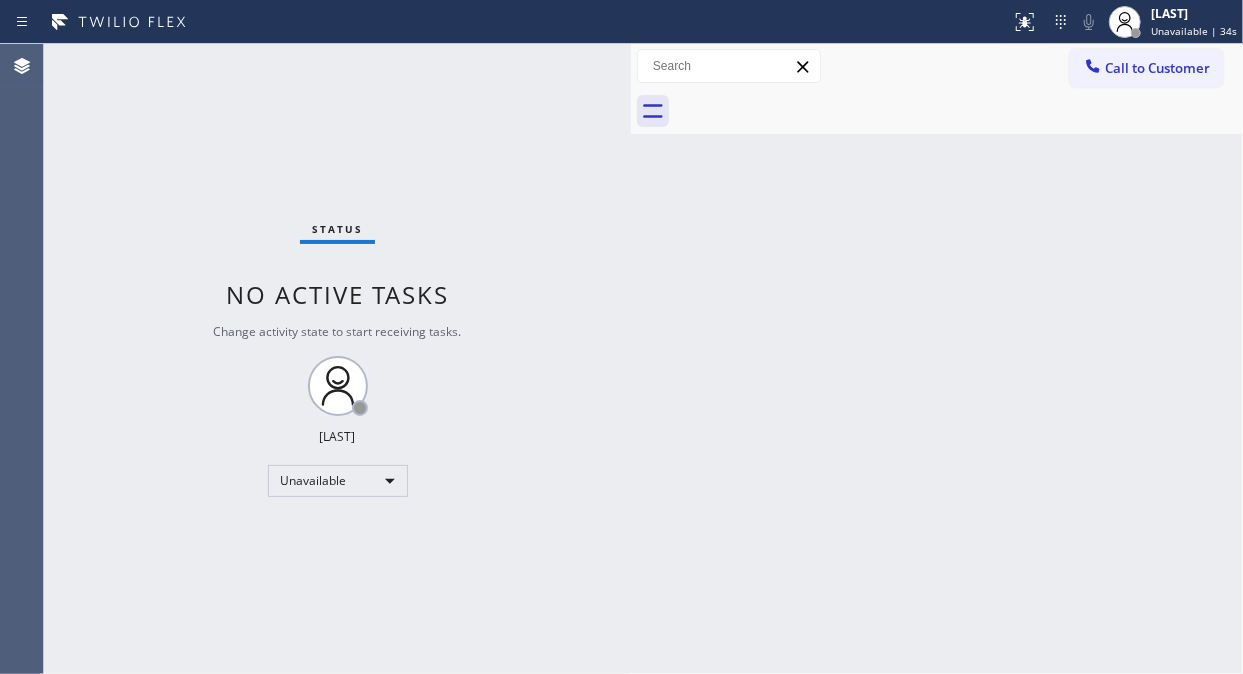 click on "([PHONE]) [PHONE] [PHONE] [PHONE] [PHONE] [PHONE] [PHONE] ([PHONE]) [PHONE] [PHONE] [PHONE] ([PHONE]) [PHONE]" at bounding box center [937, 359] 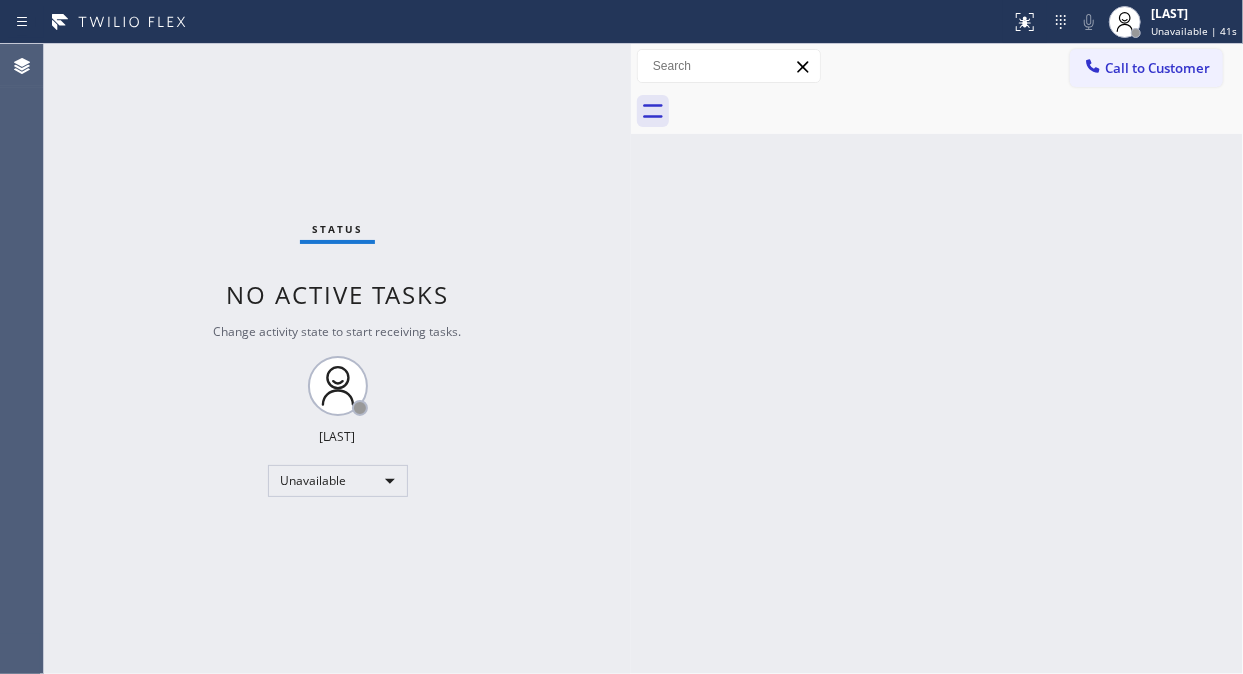 click on "([PHONE]) [PHONE] [PHONE] [PHONE] [PHONE] [PHONE] [PHONE] ([PHONE]) [PHONE] [PHONE] [PHONE] ([PHONE]) [PHONE]" at bounding box center [937, 359] 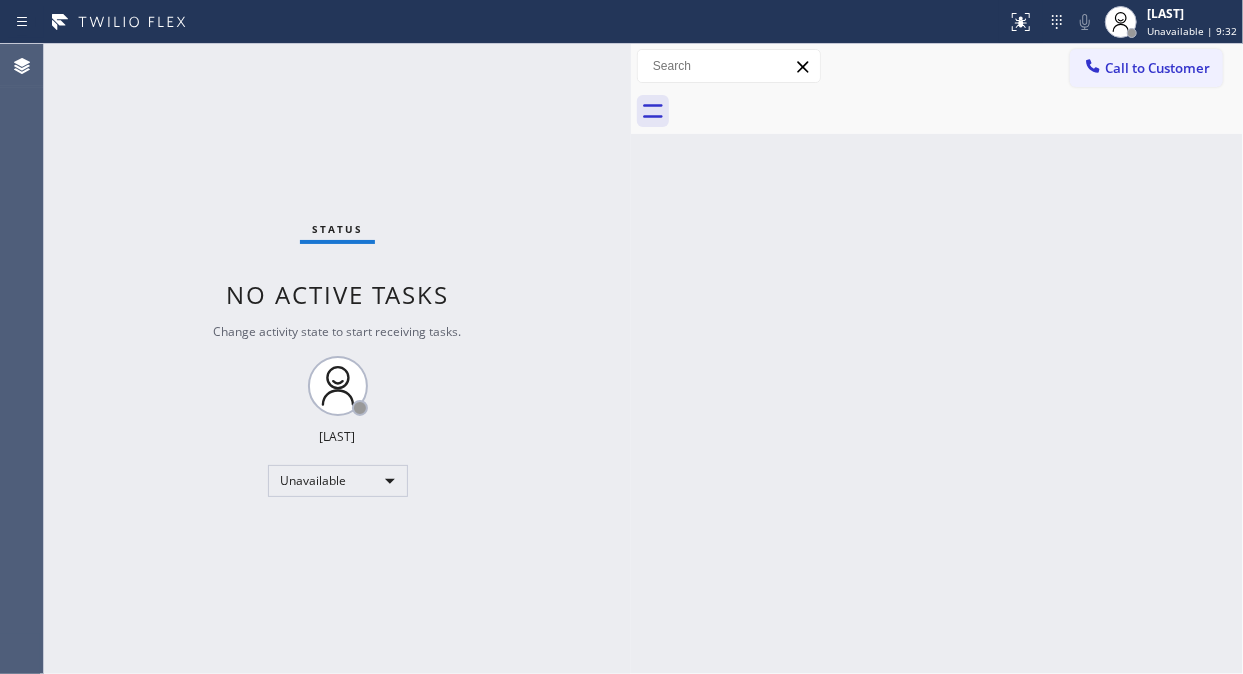 drag, startPoint x: 97, startPoint y: 295, endPoint x: 140, endPoint y: 265, distance: 52.43091 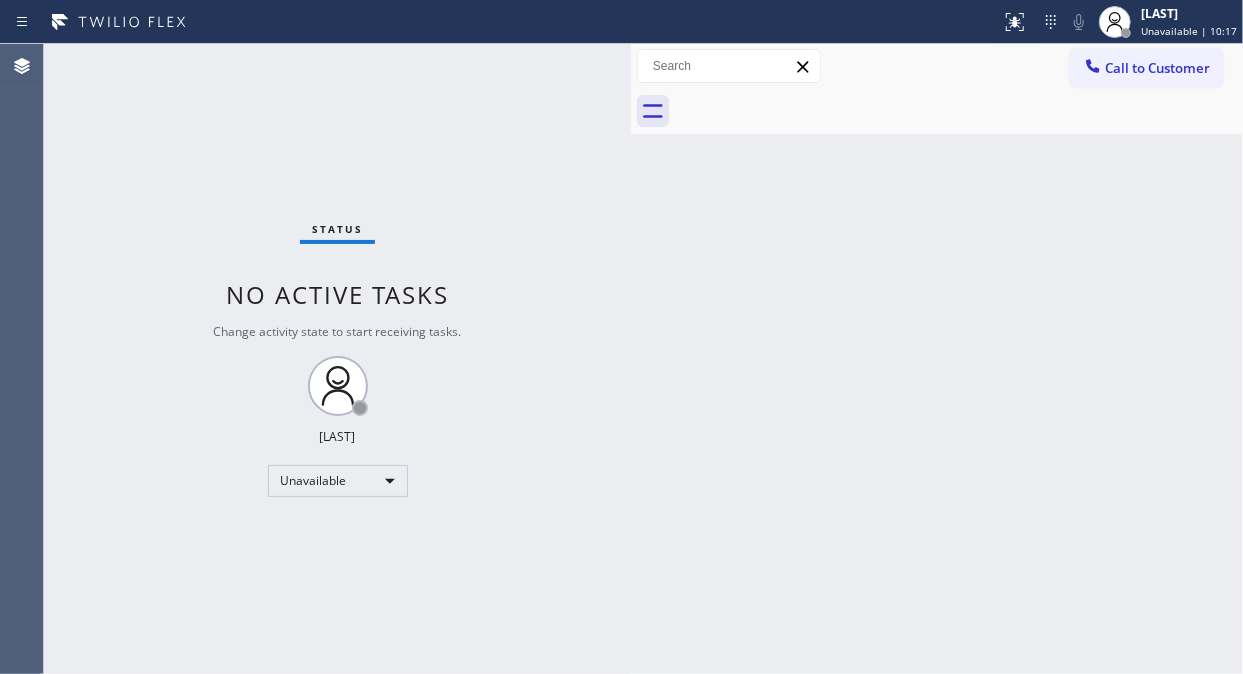 drag, startPoint x: 1162, startPoint y: 84, endPoint x: 1134, endPoint y: 92, distance: 29.12044 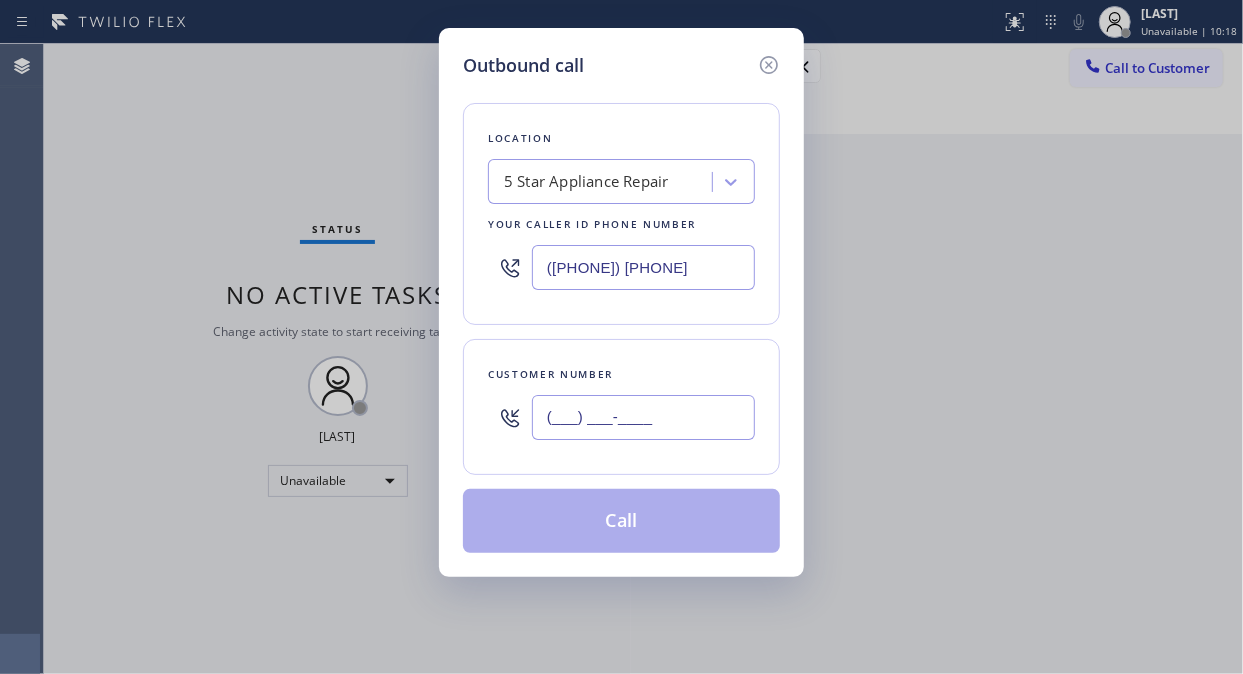 click on "(___) ___-____" at bounding box center [643, 417] 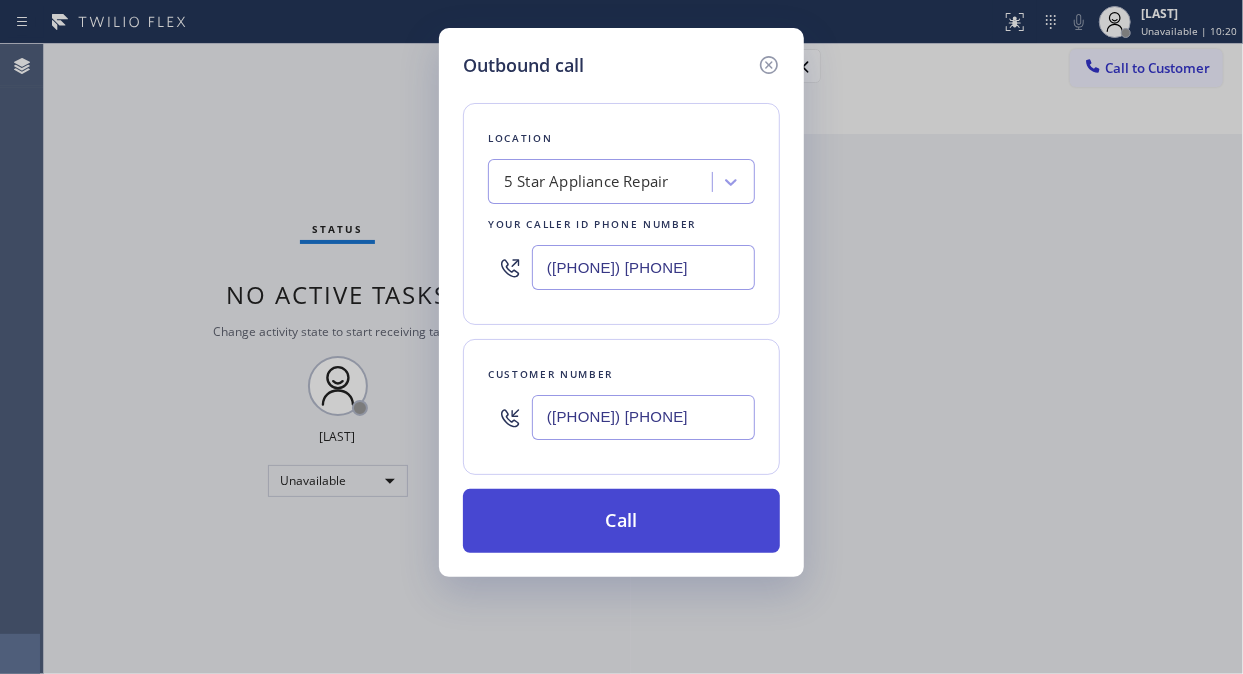type on "([PHONE]) [PHONE]" 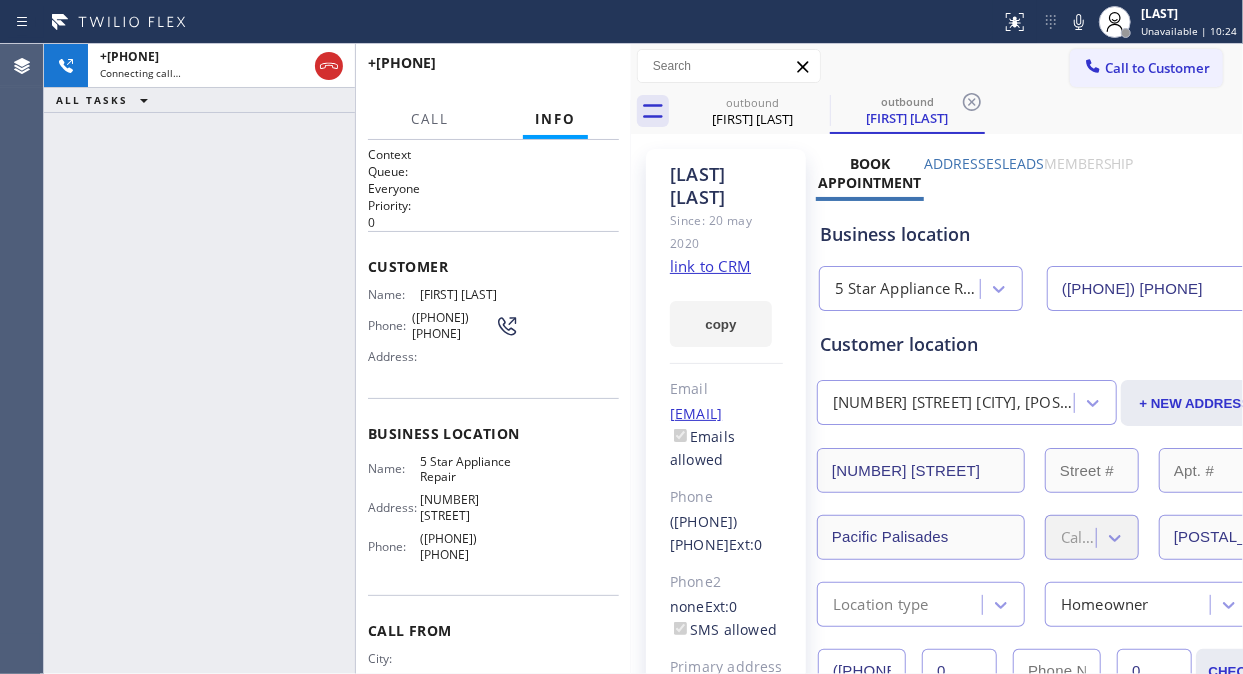 type on "([PHONE]) [PHONE]" 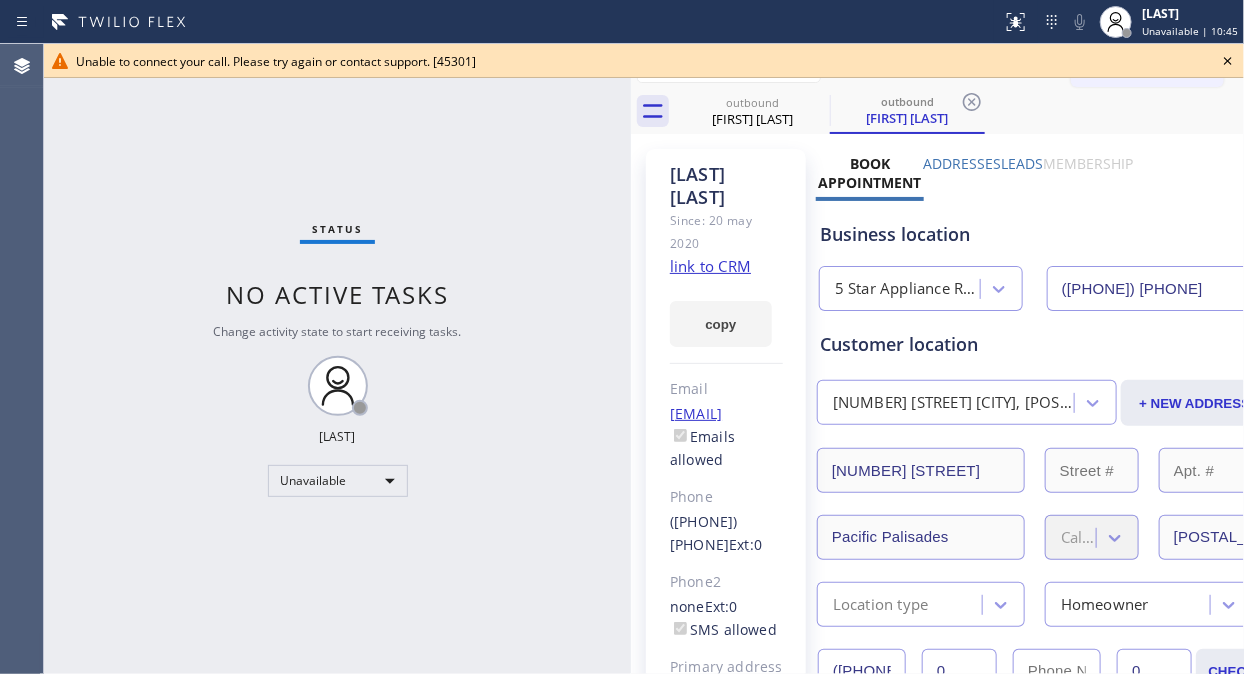 click 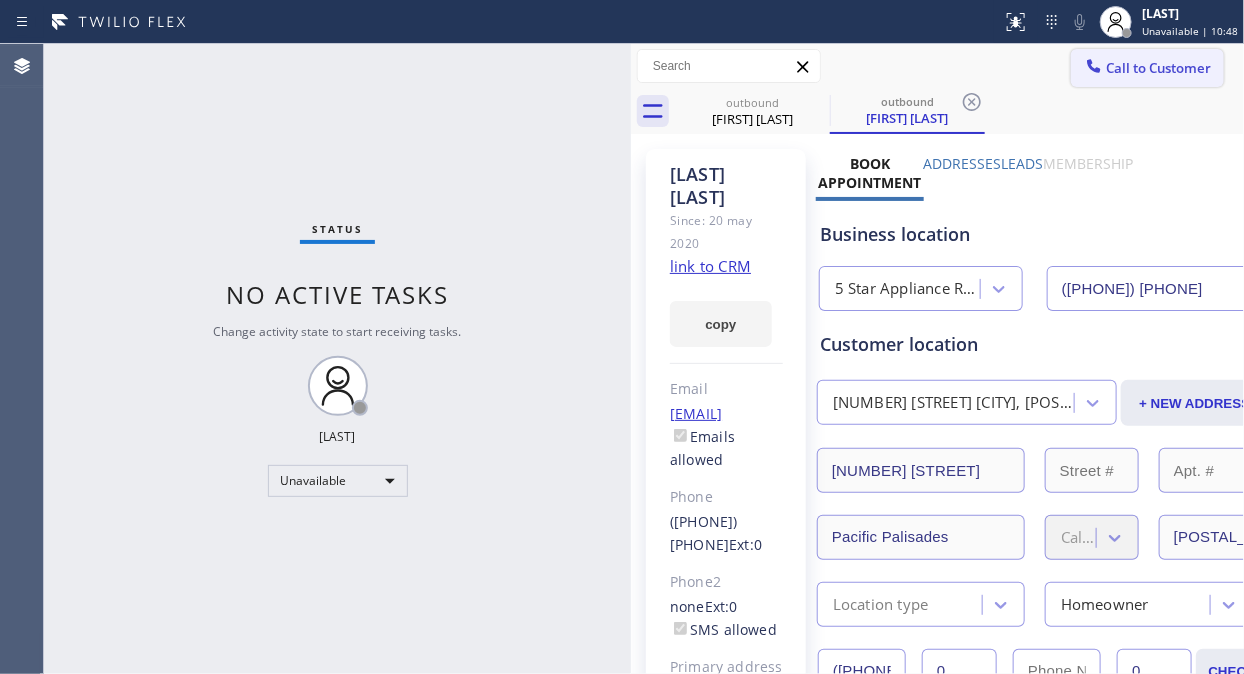 click on "Call to Customer" at bounding box center (1147, 68) 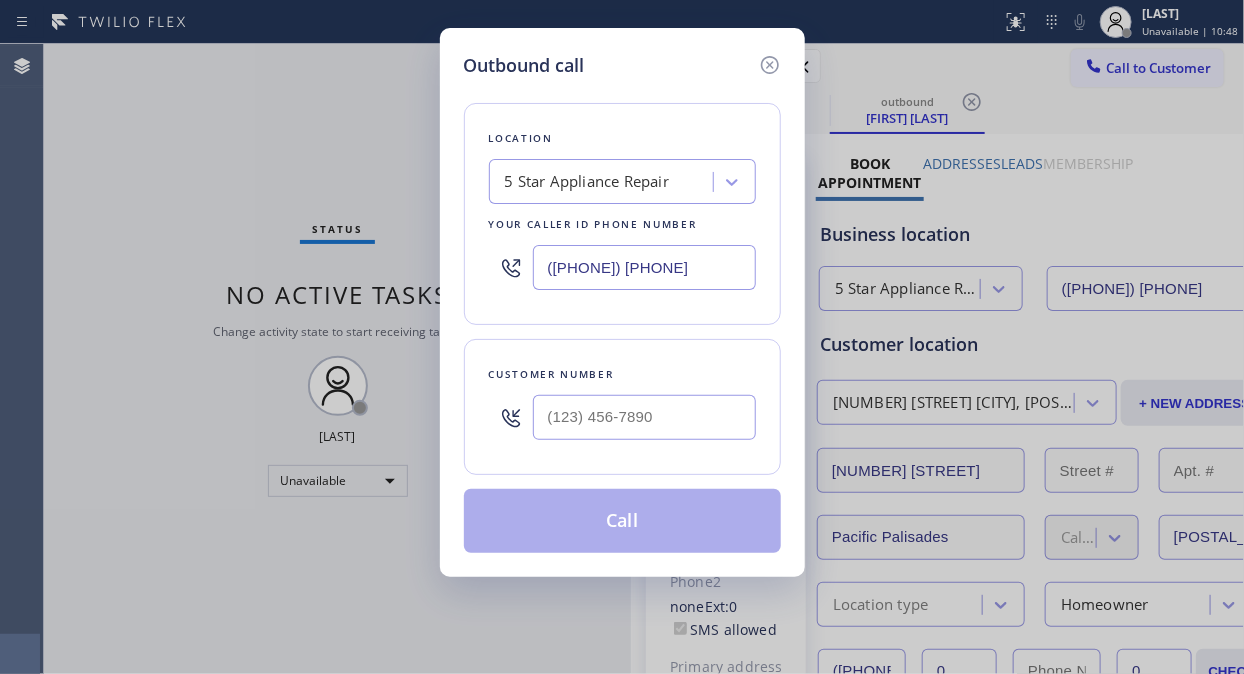 click on "5 Star Appliance Repair" at bounding box center (587, 182) 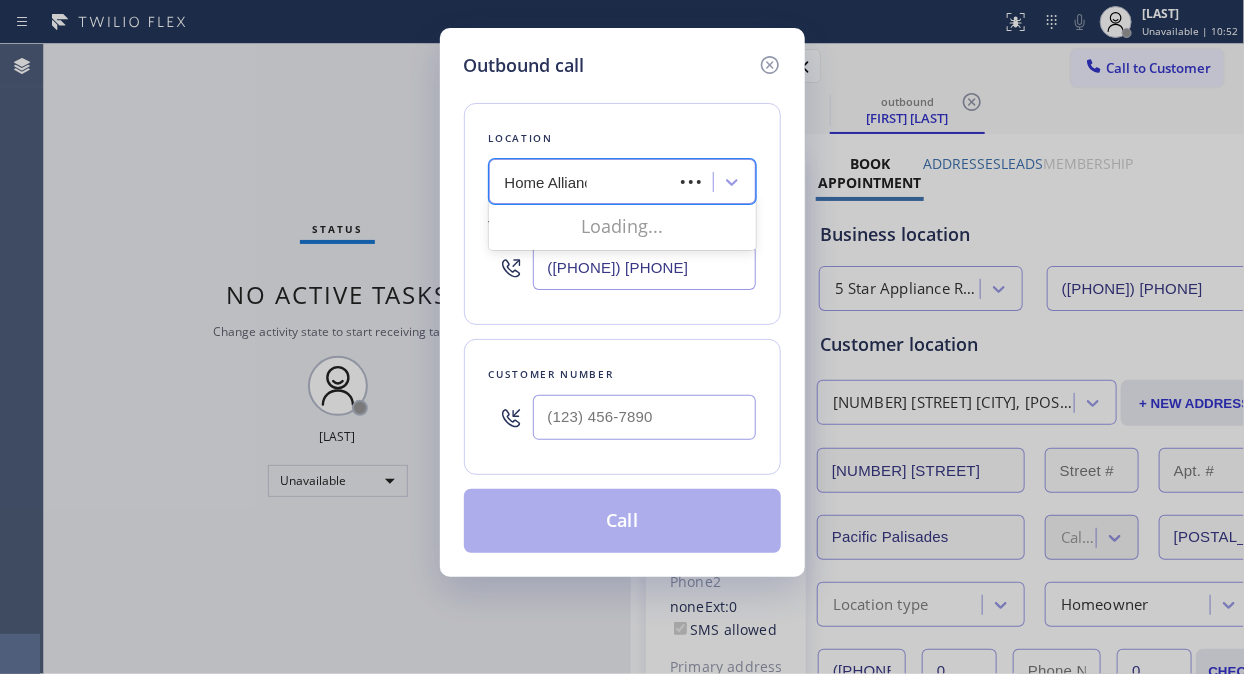 type on "Home Alliance" 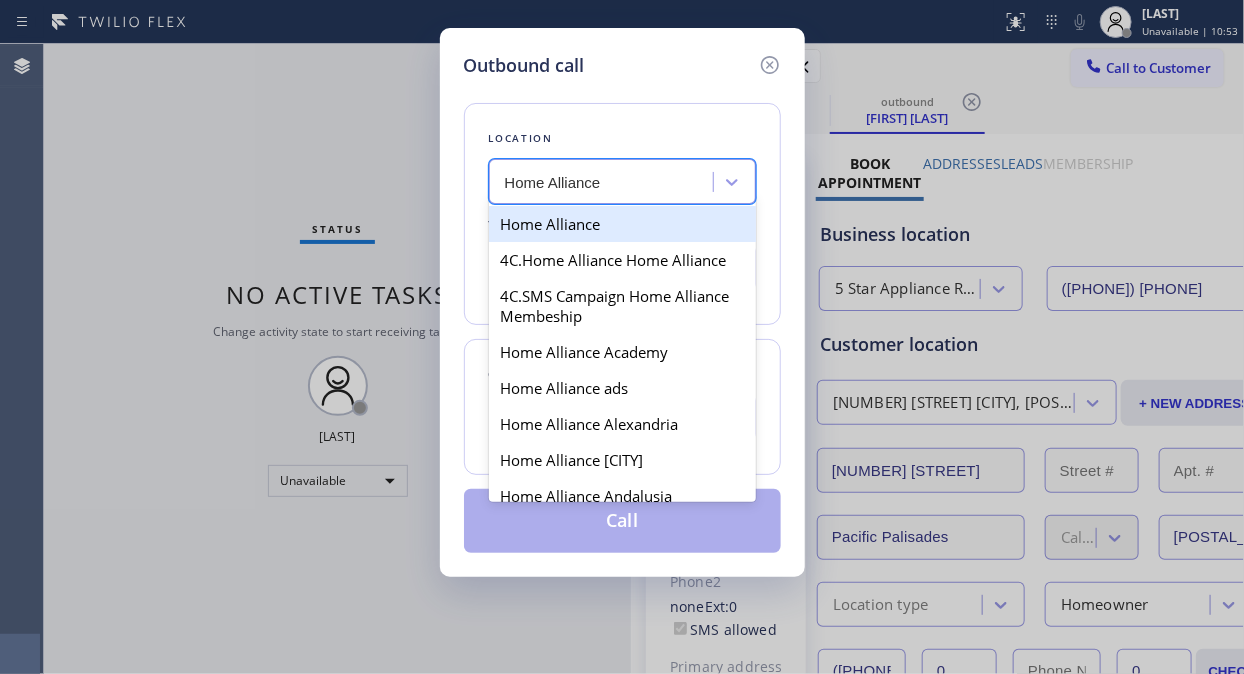 click on "Home Alliance" at bounding box center [622, 224] 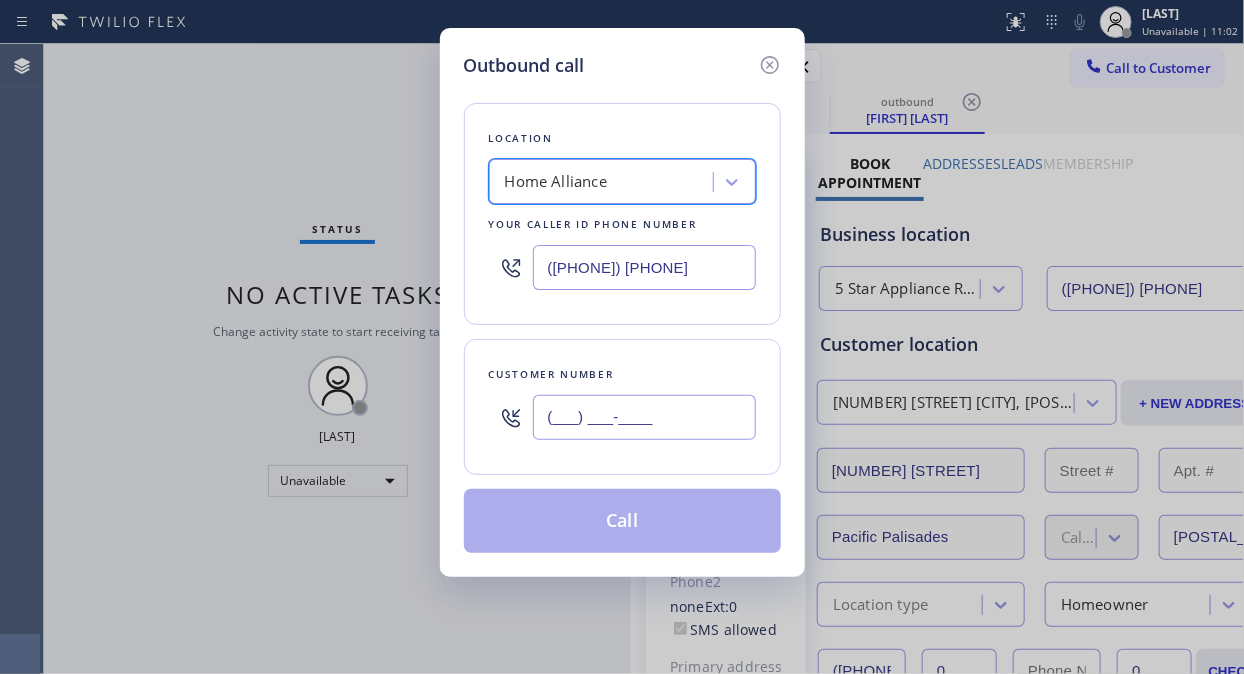 click on "(___) ___-____" at bounding box center [644, 417] 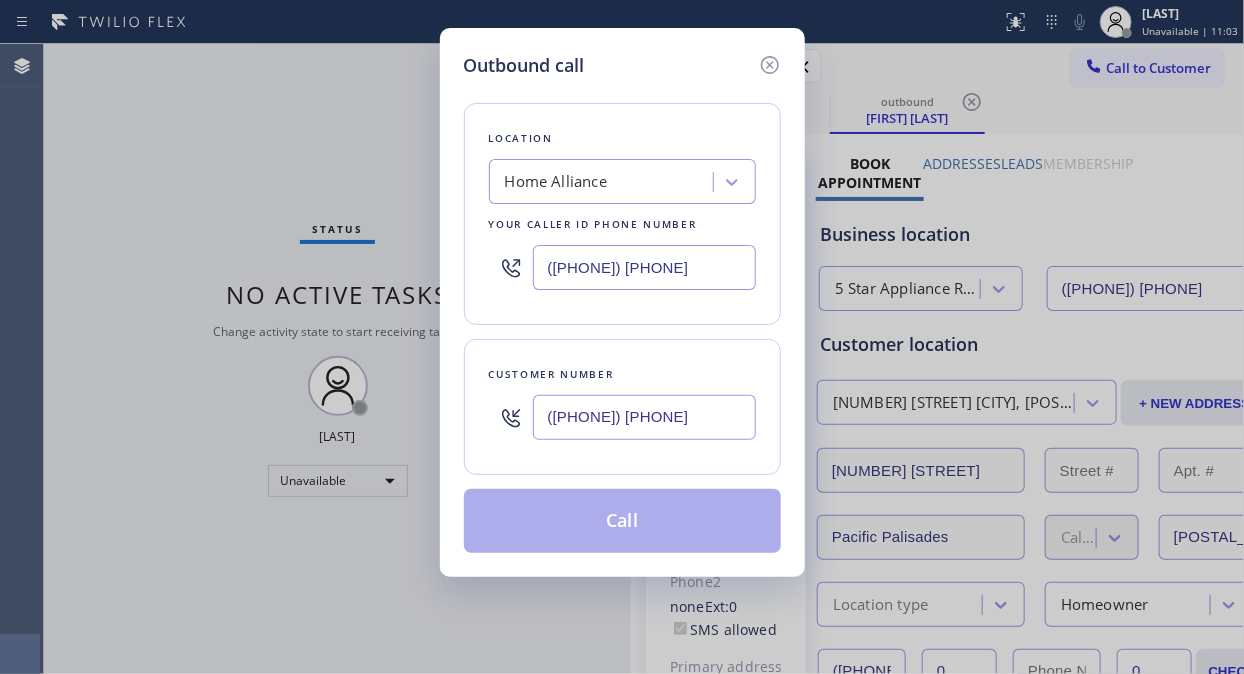 type on "([PHONE]) [PHONE]" 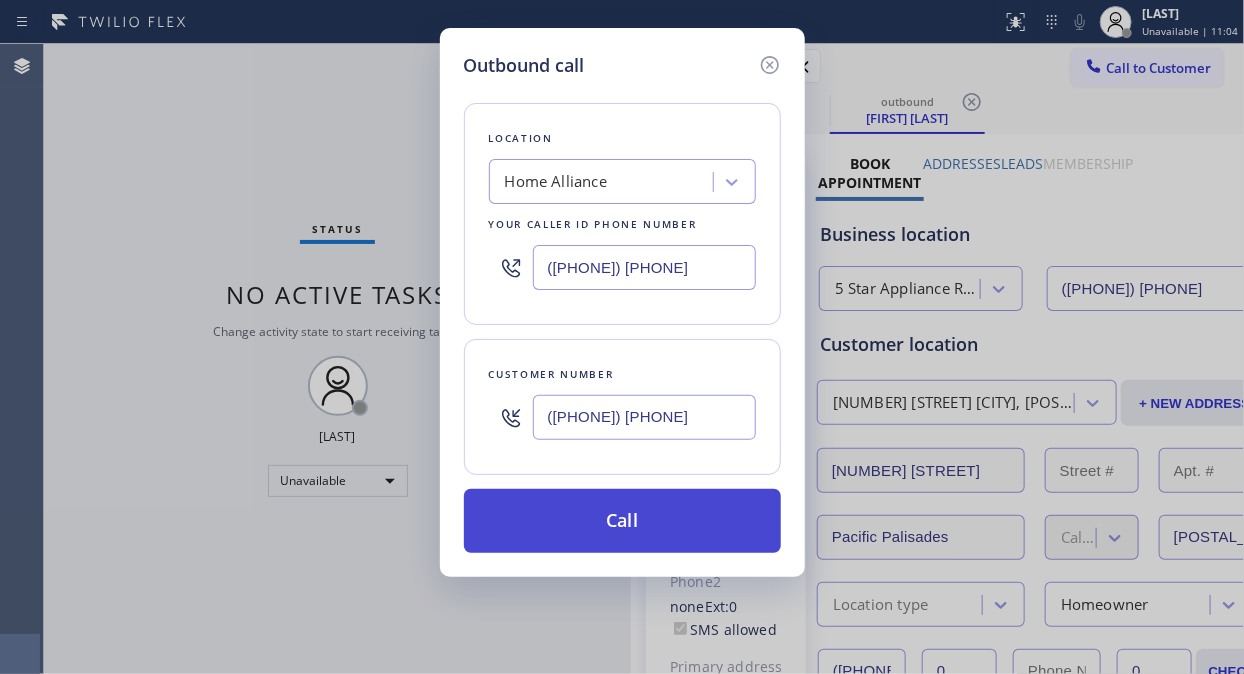 click on "Call" at bounding box center (622, 521) 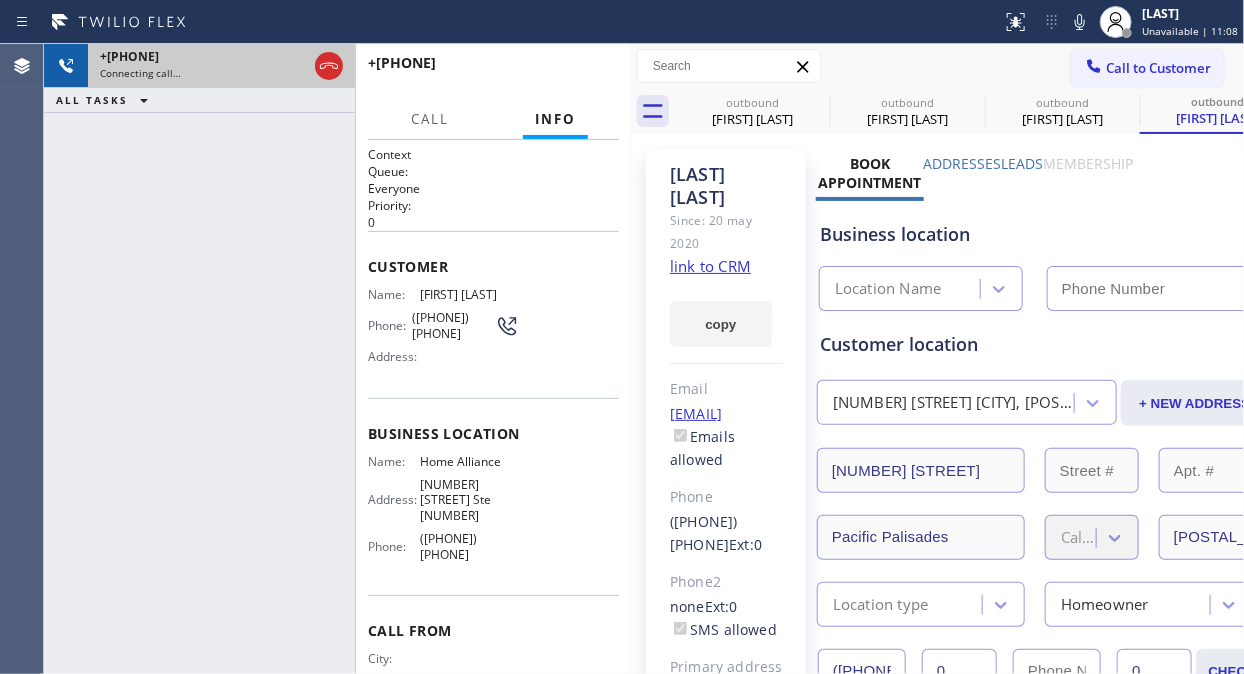 type on "([PHONE]) [PHONE]" 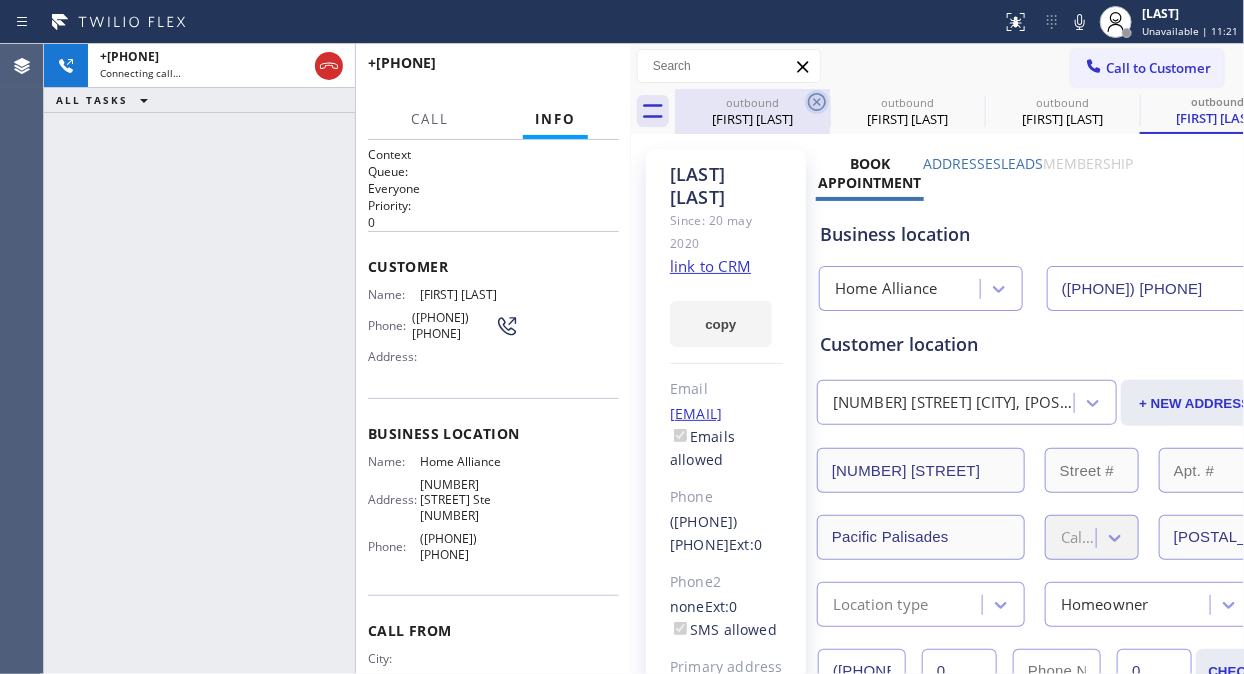 click 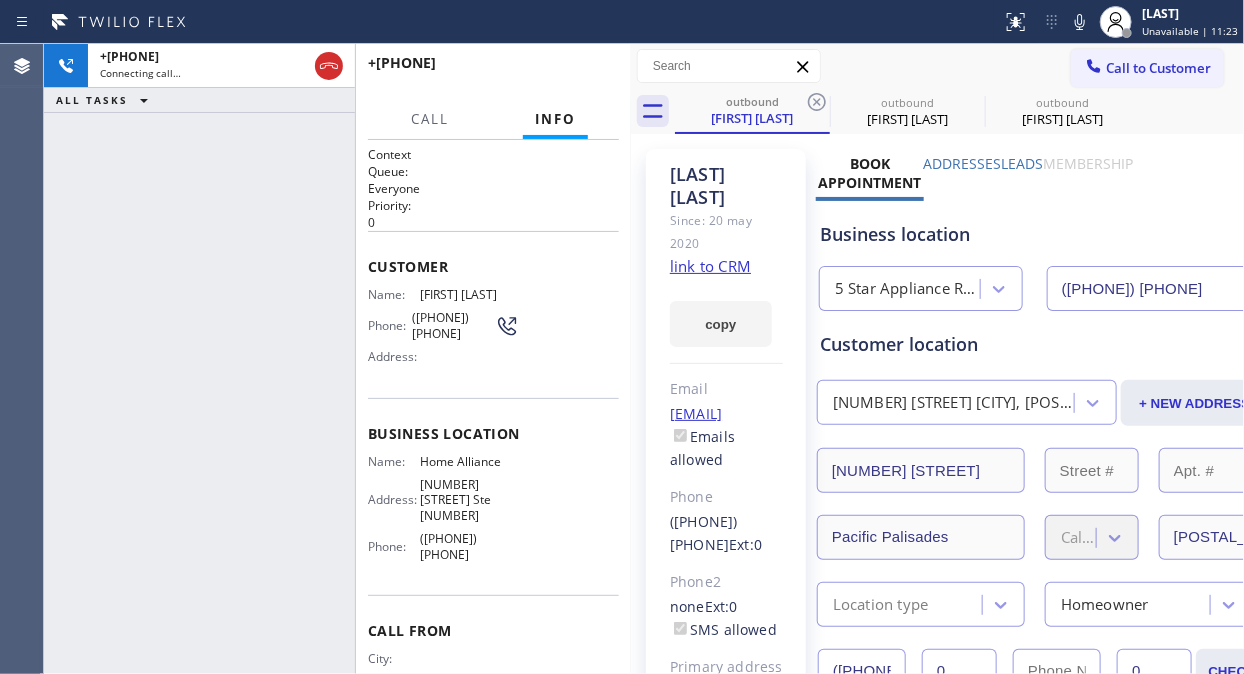 click 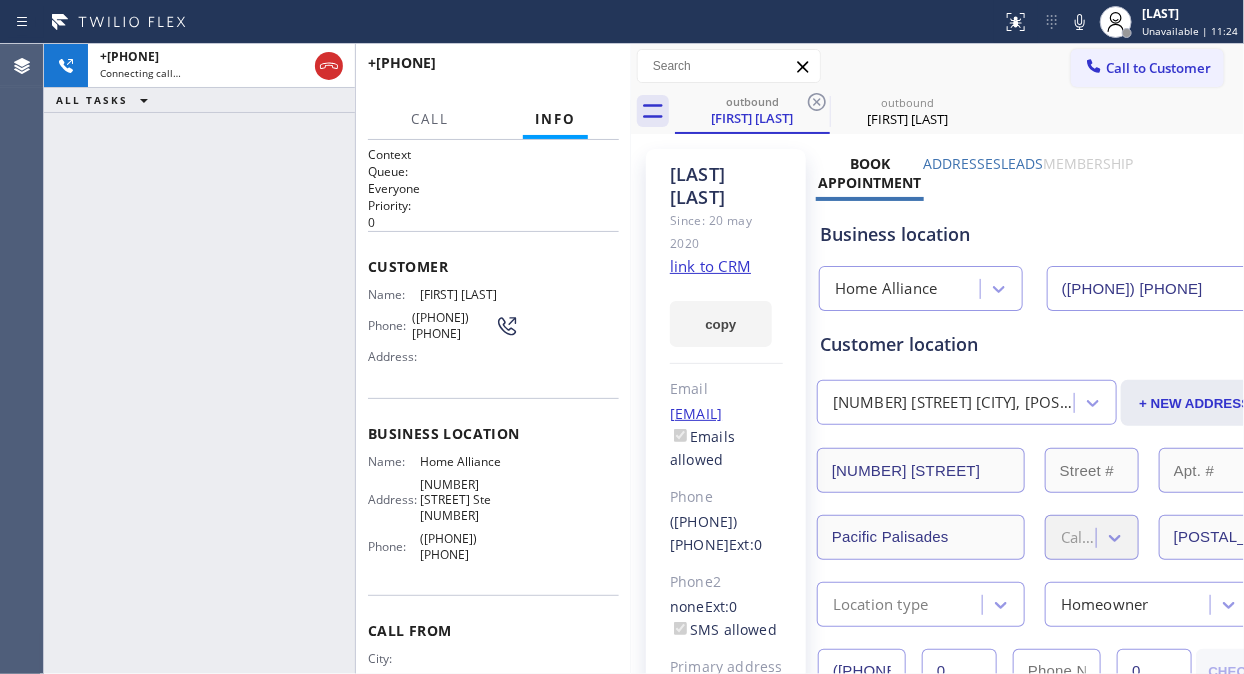 click 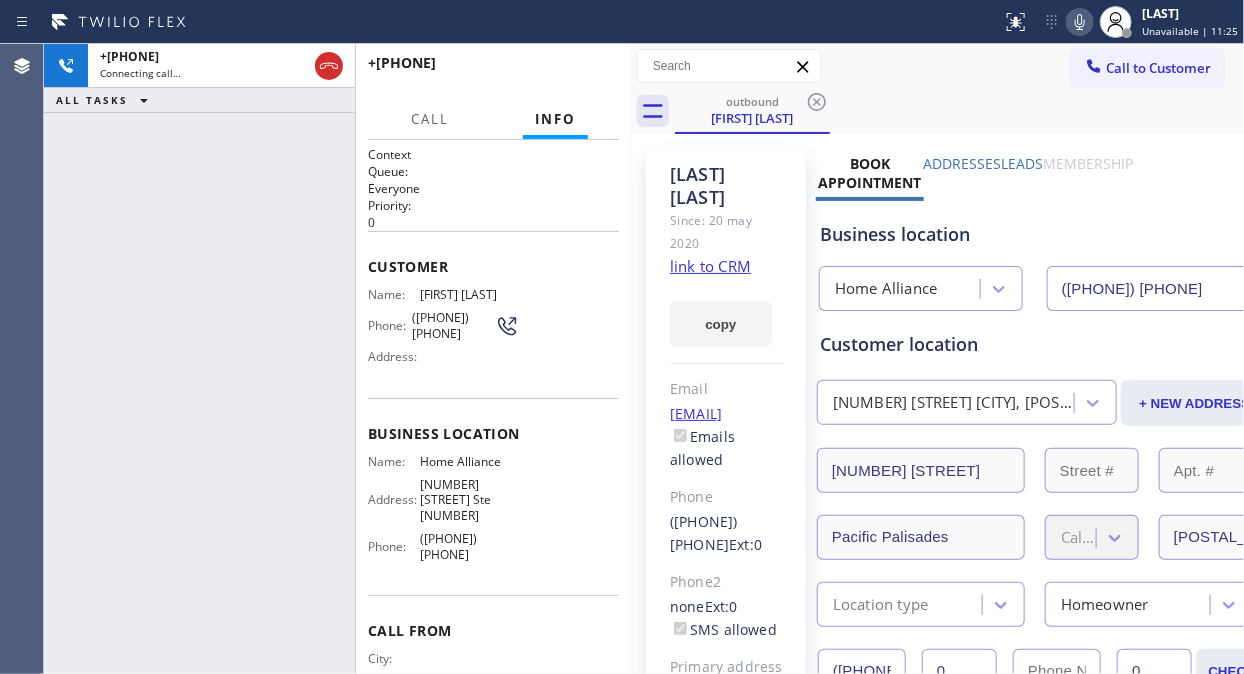 click 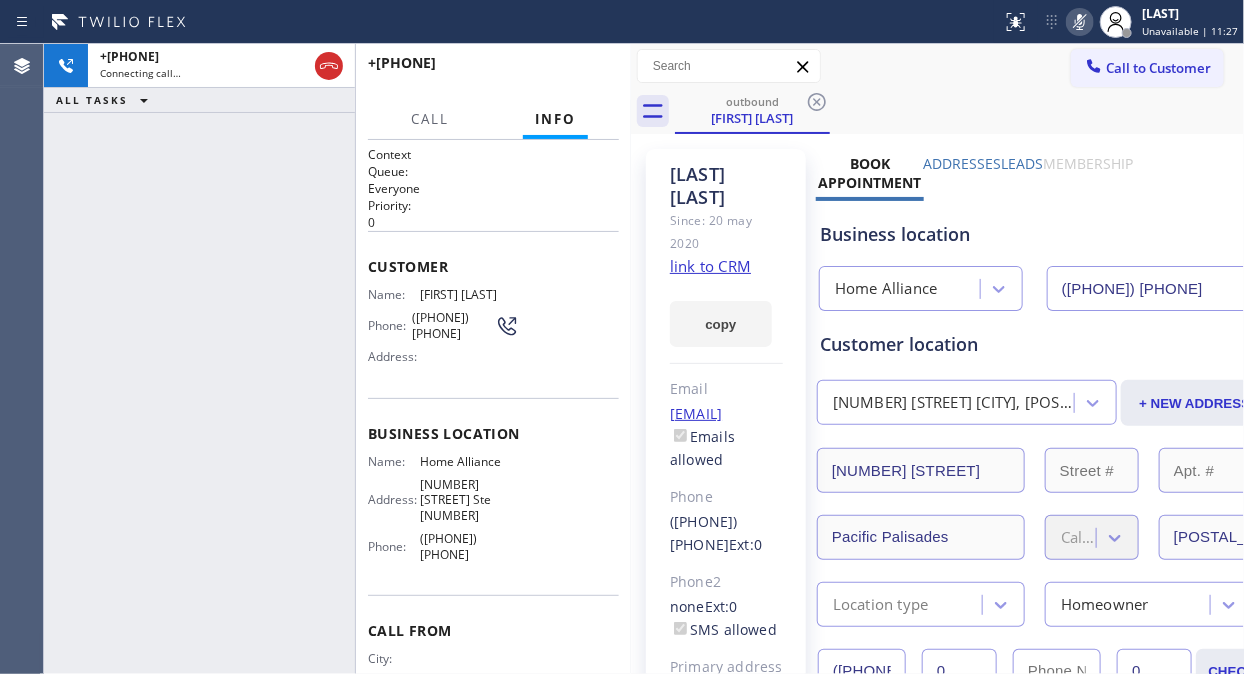 click 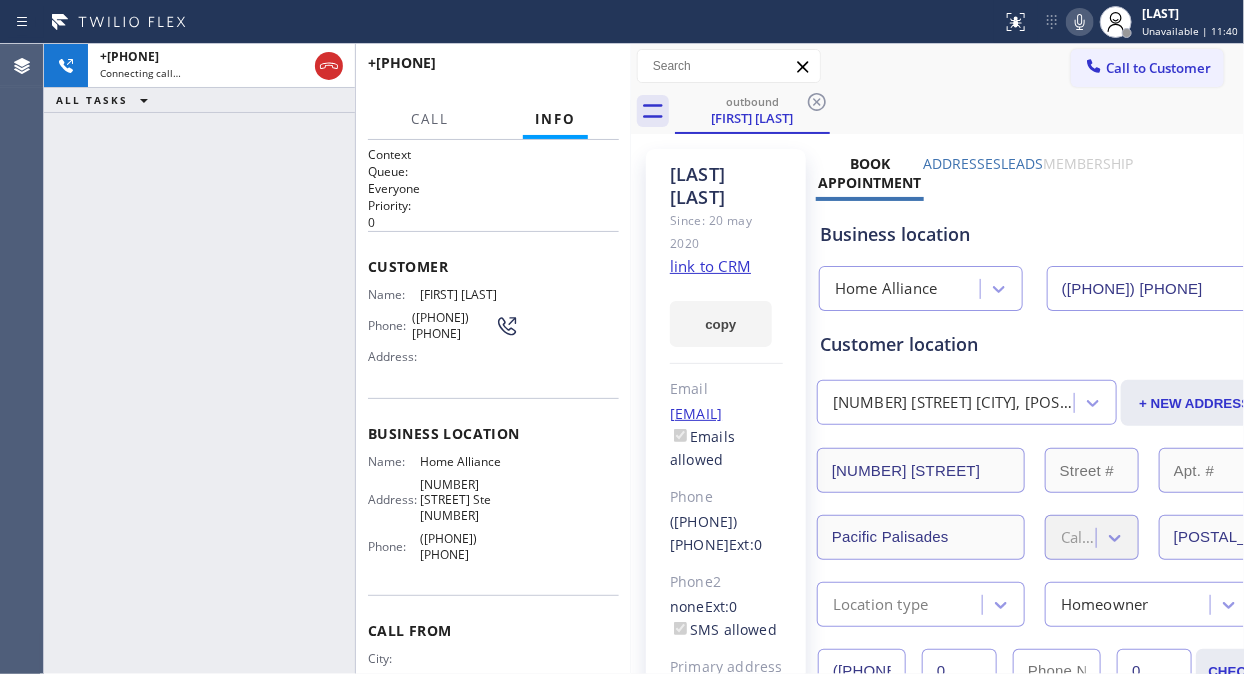 click on "+[PHONE] Connecting call… ALL TASKS ALL TASKS ACTIVE TASKS TASKS IN WRAP UP" at bounding box center [199, 359] 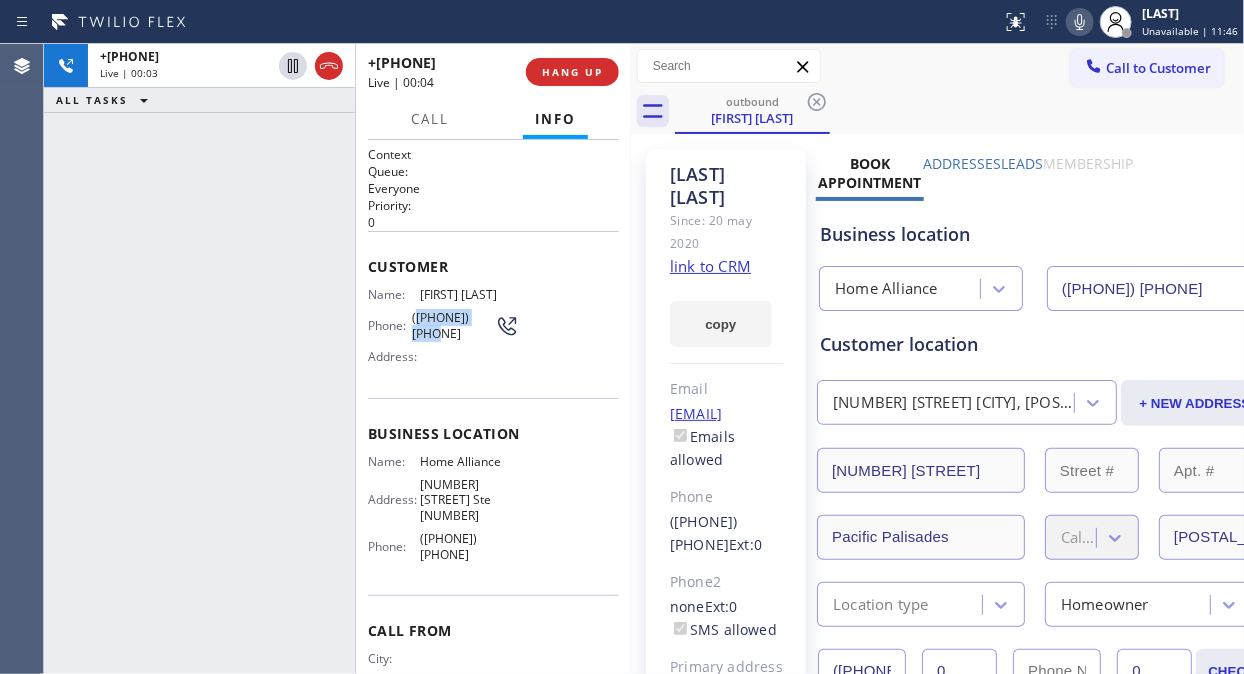copy on "([PHONE]) [PHONE]" 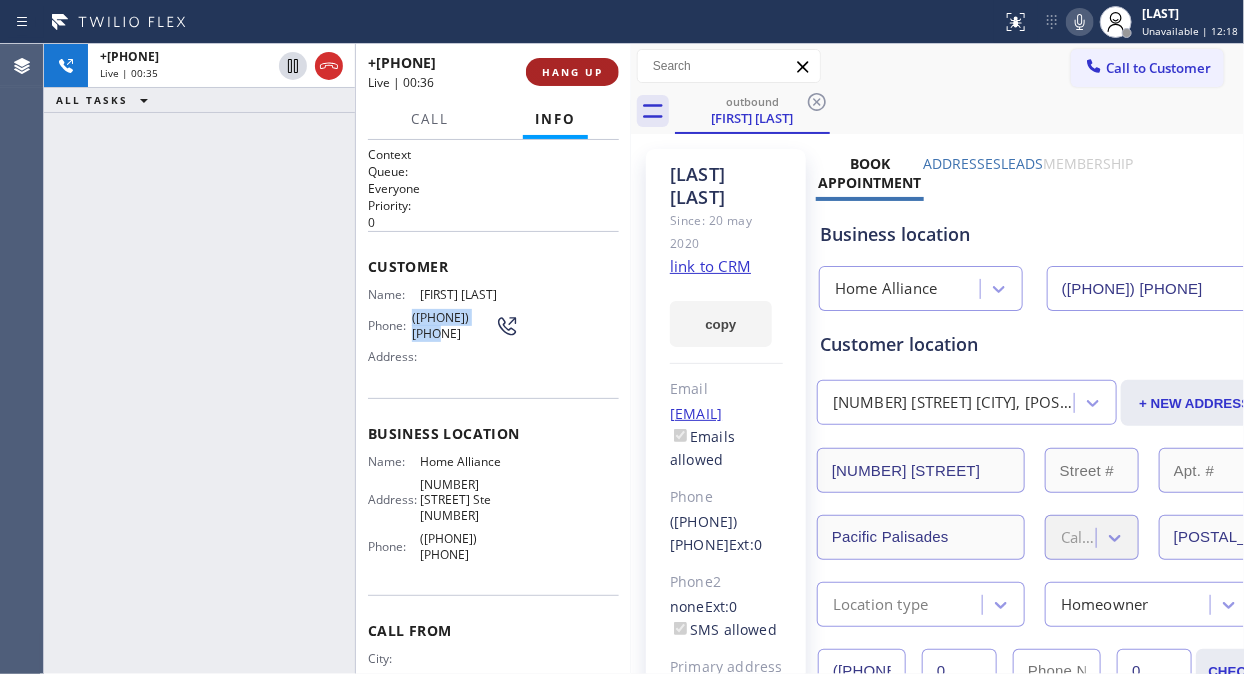 click on "HANG UP" at bounding box center (572, 72) 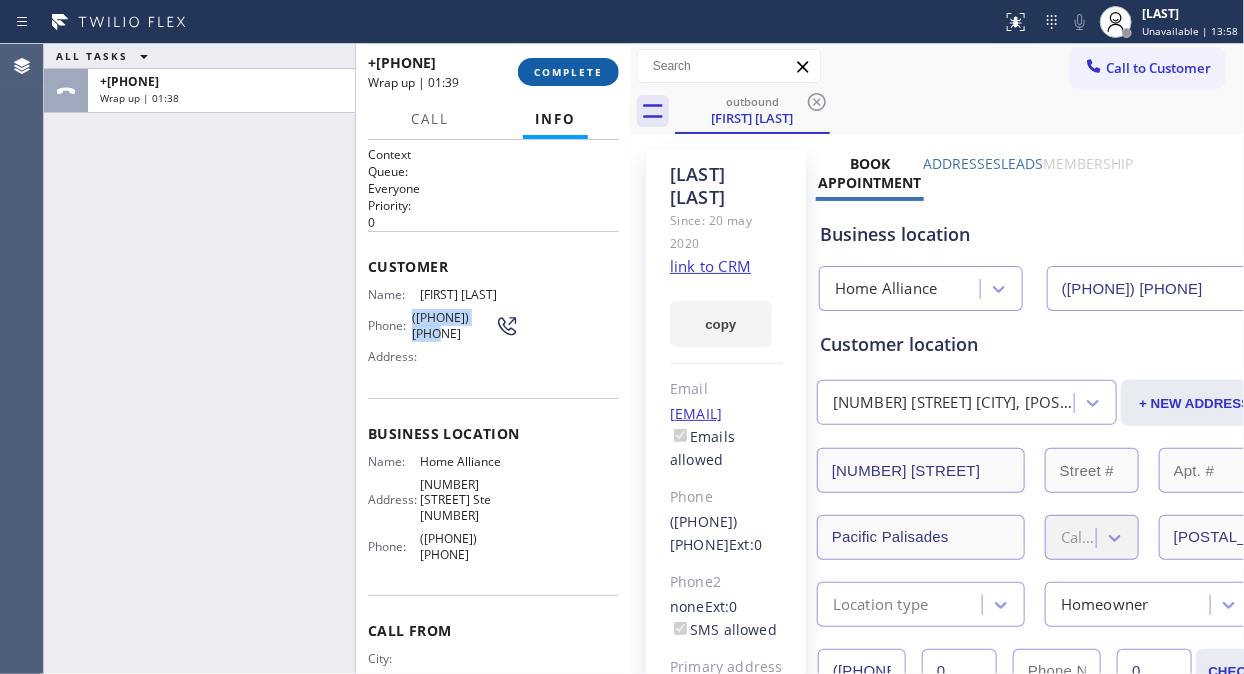 click on "COMPLETE" at bounding box center (568, 72) 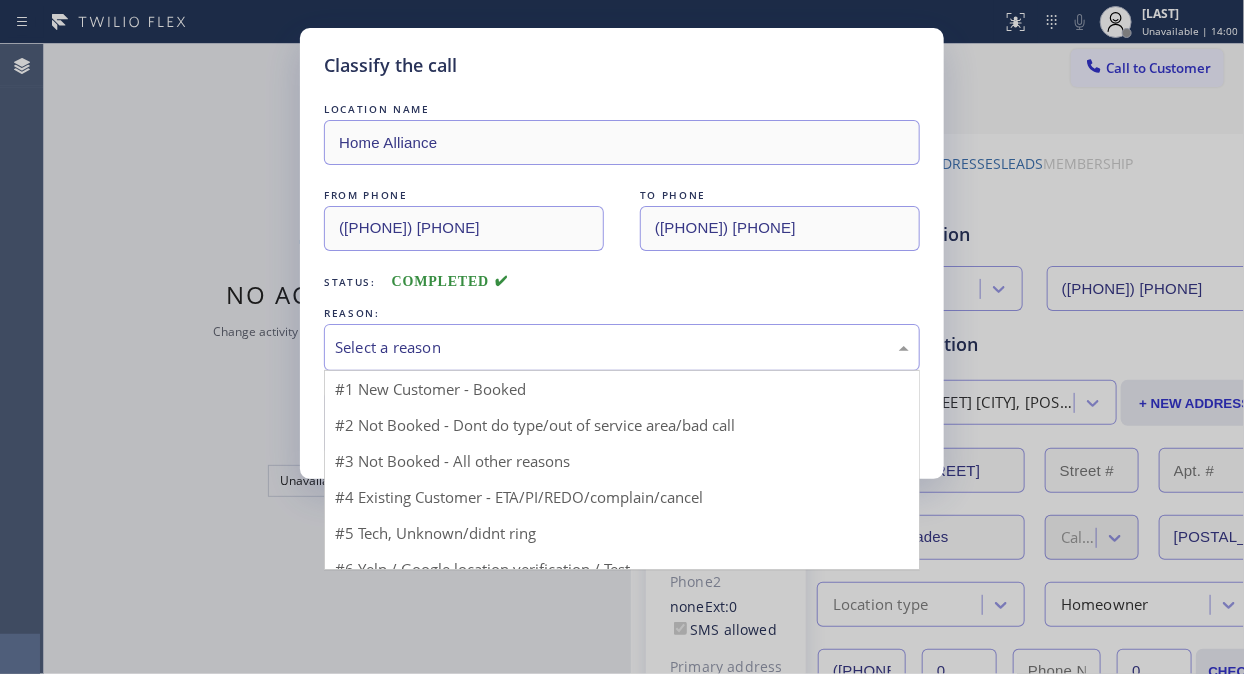 click on "Select a reason" at bounding box center [622, 347] 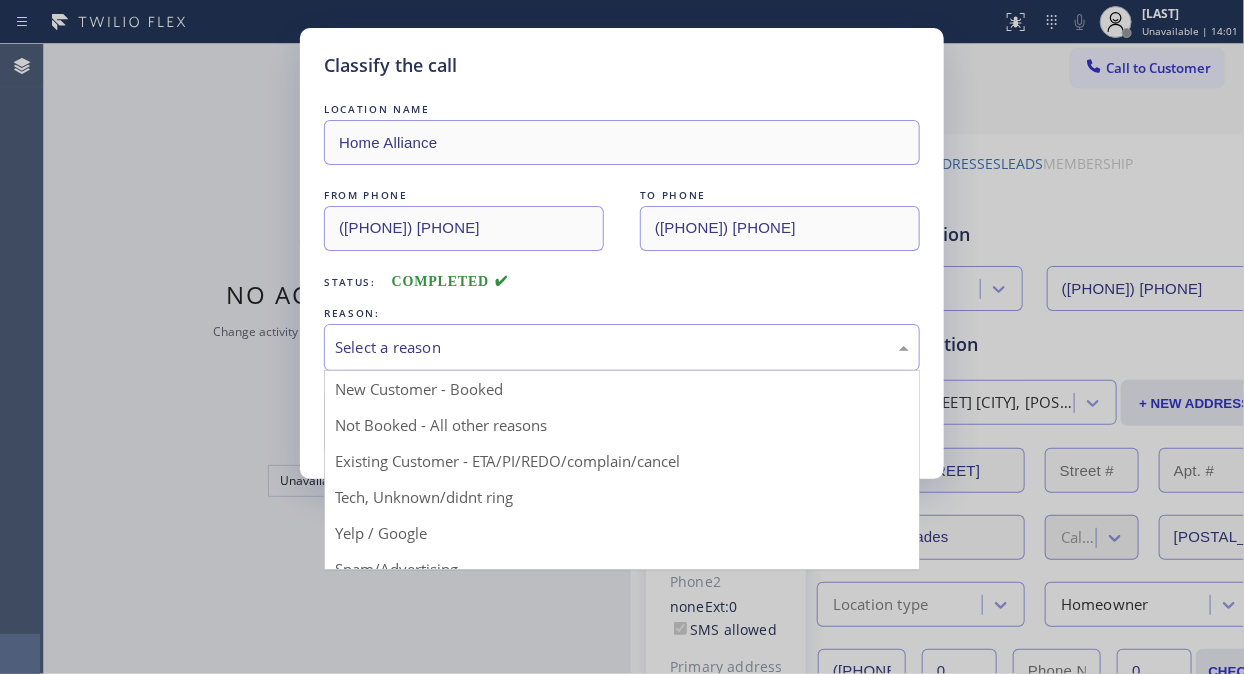 drag, startPoint x: 570, startPoint y: 467, endPoint x: 544, endPoint y: 457, distance: 27.856777 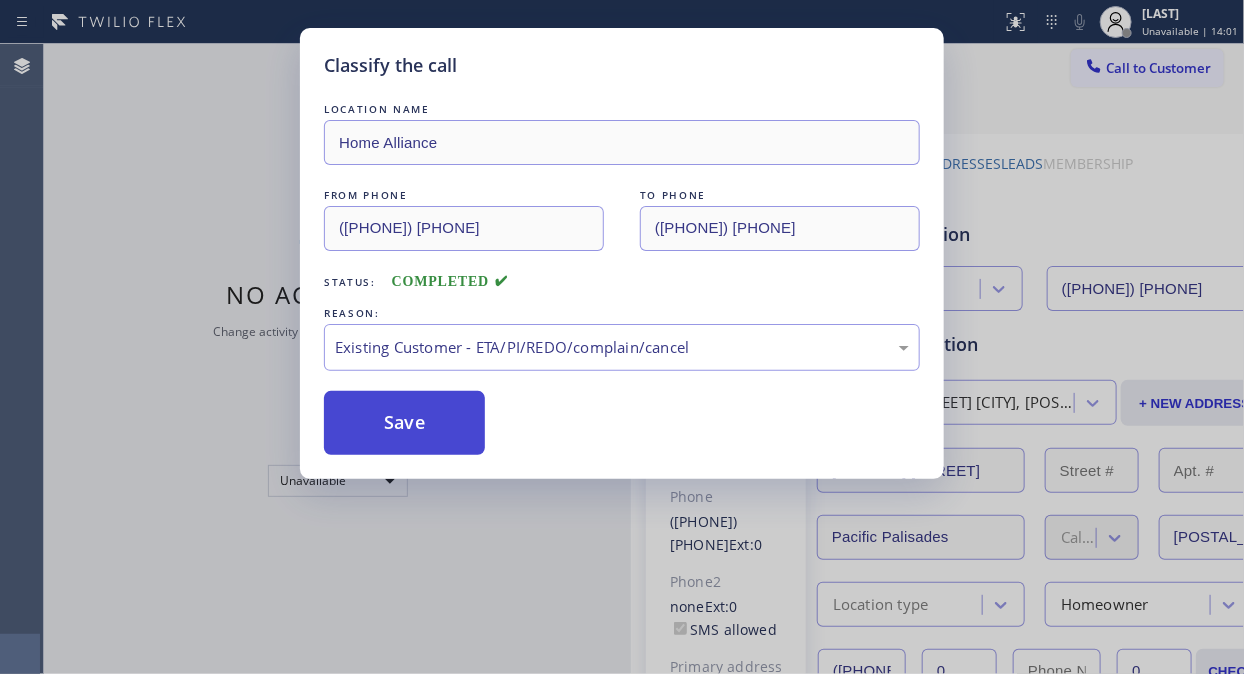 click on "Save" at bounding box center (404, 423) 